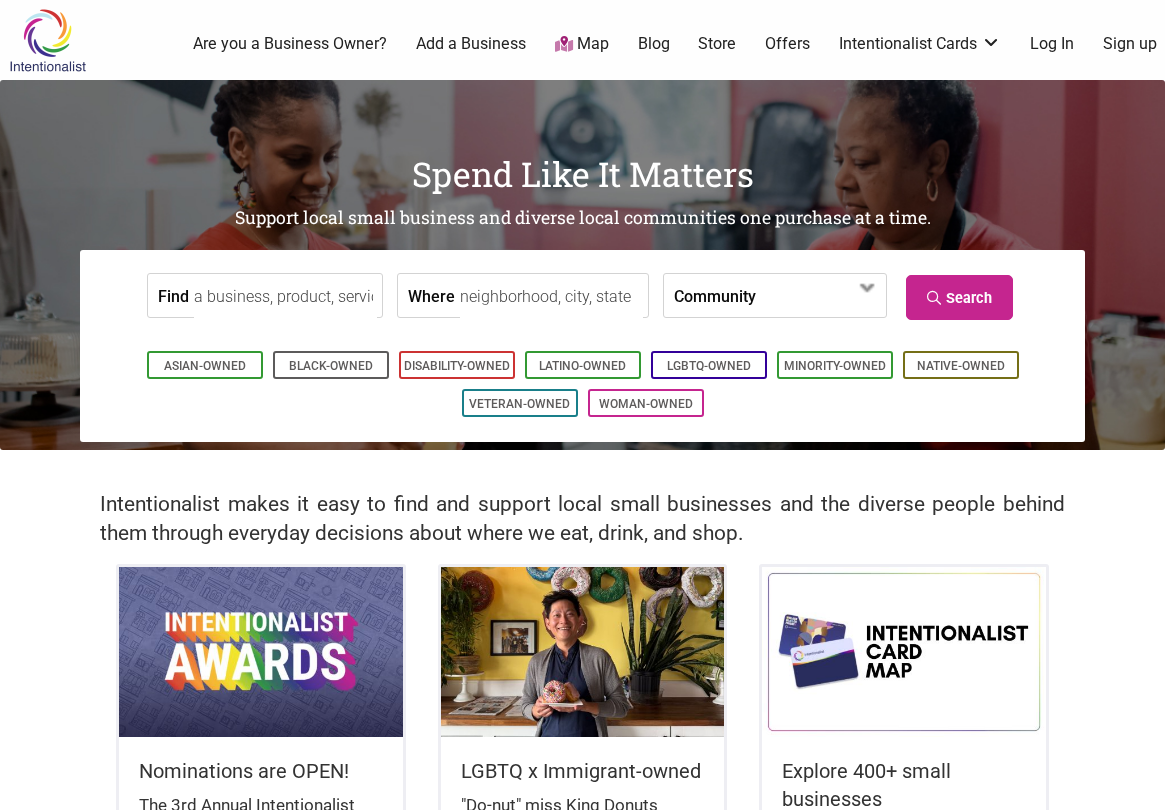 scroll, scrollTop: 0, scrollLeft: 0, axis: both 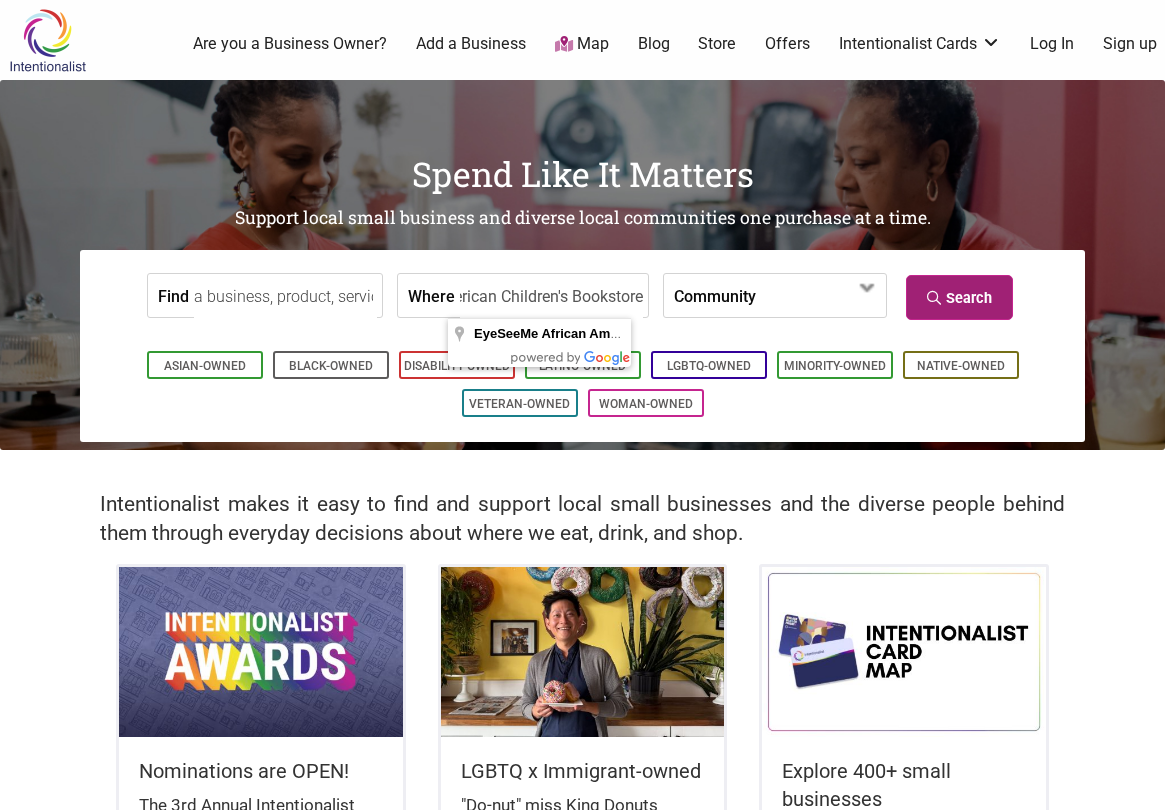 type on "EyeSeeMe African American Children's Bookstore" 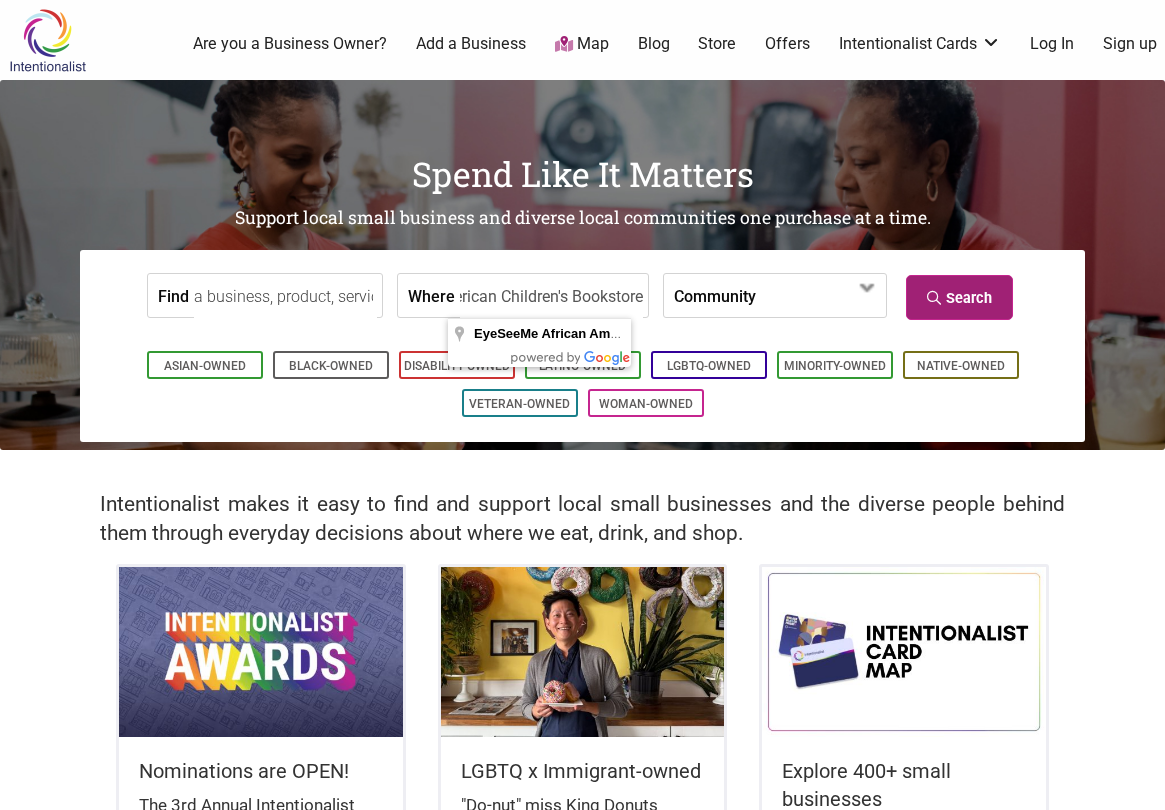click on "Search" at bounding box center [959, 297] 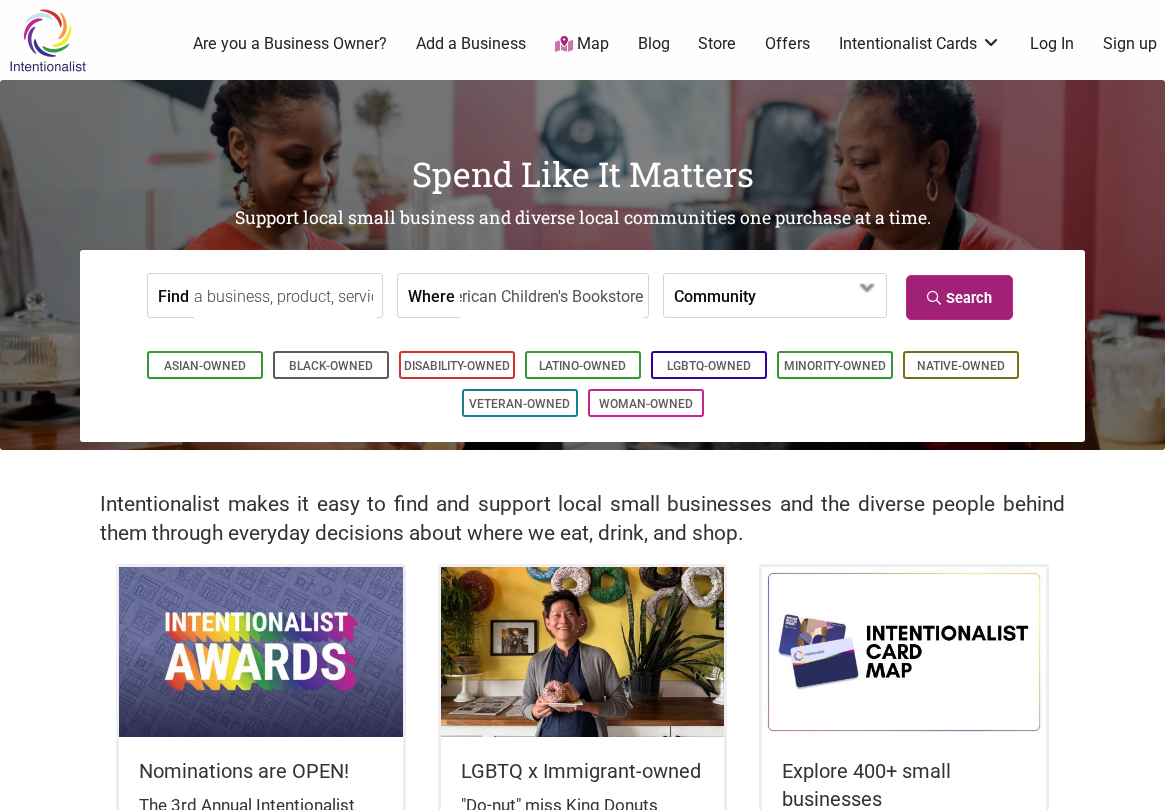scroll, scrollTop: 0, scrollLeft: 0, axis: both 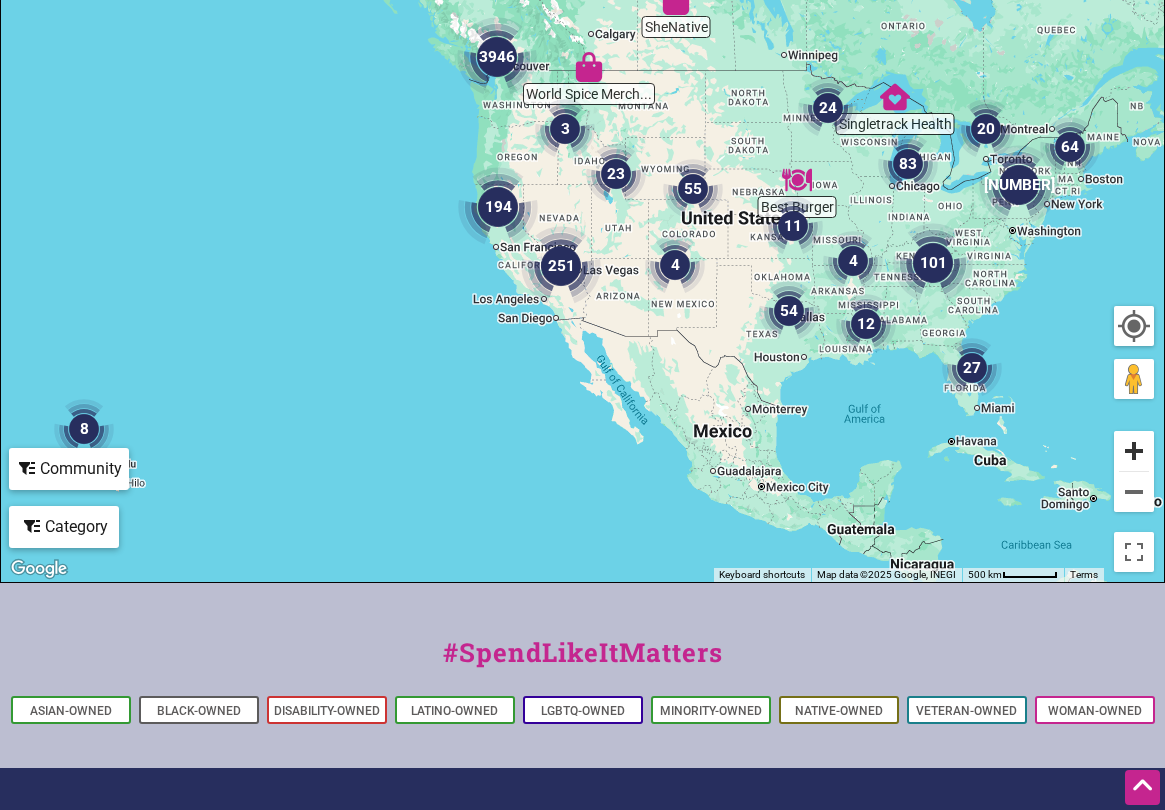 click at bounding box center [1134, 451] 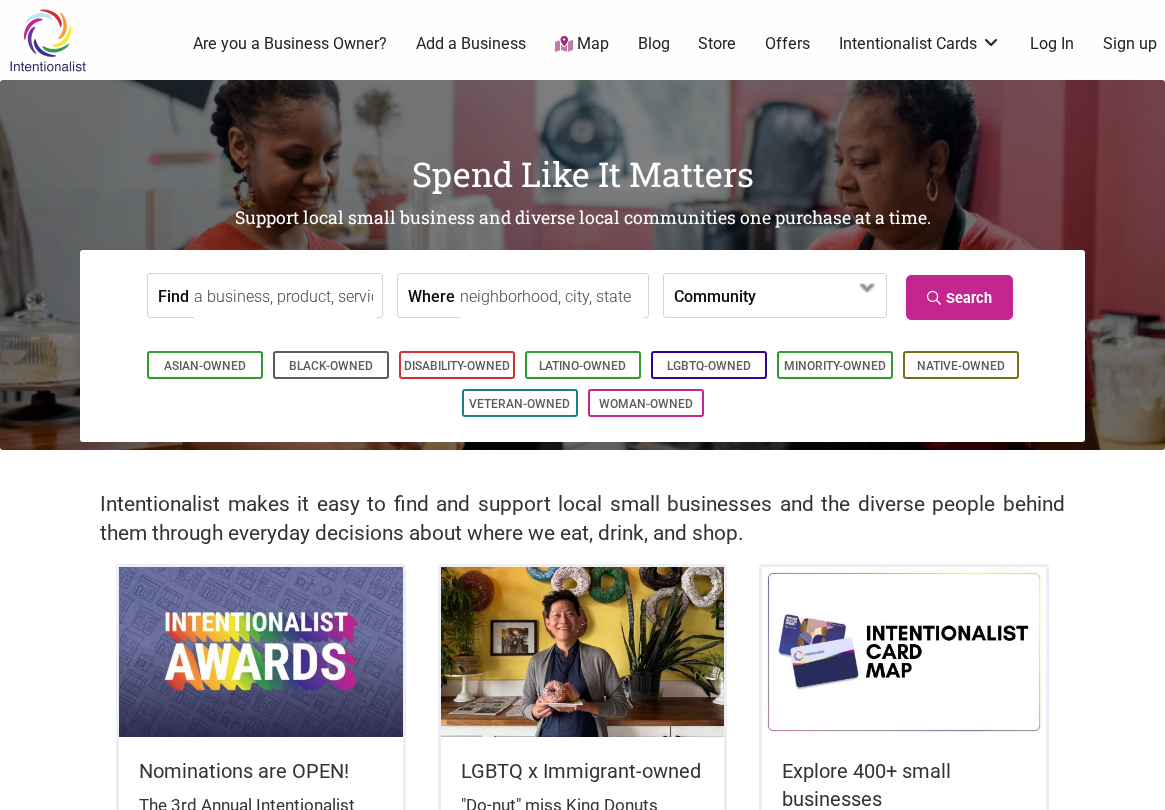 scroll, scrollTop: 0, scrollLeft: 0, axis: both 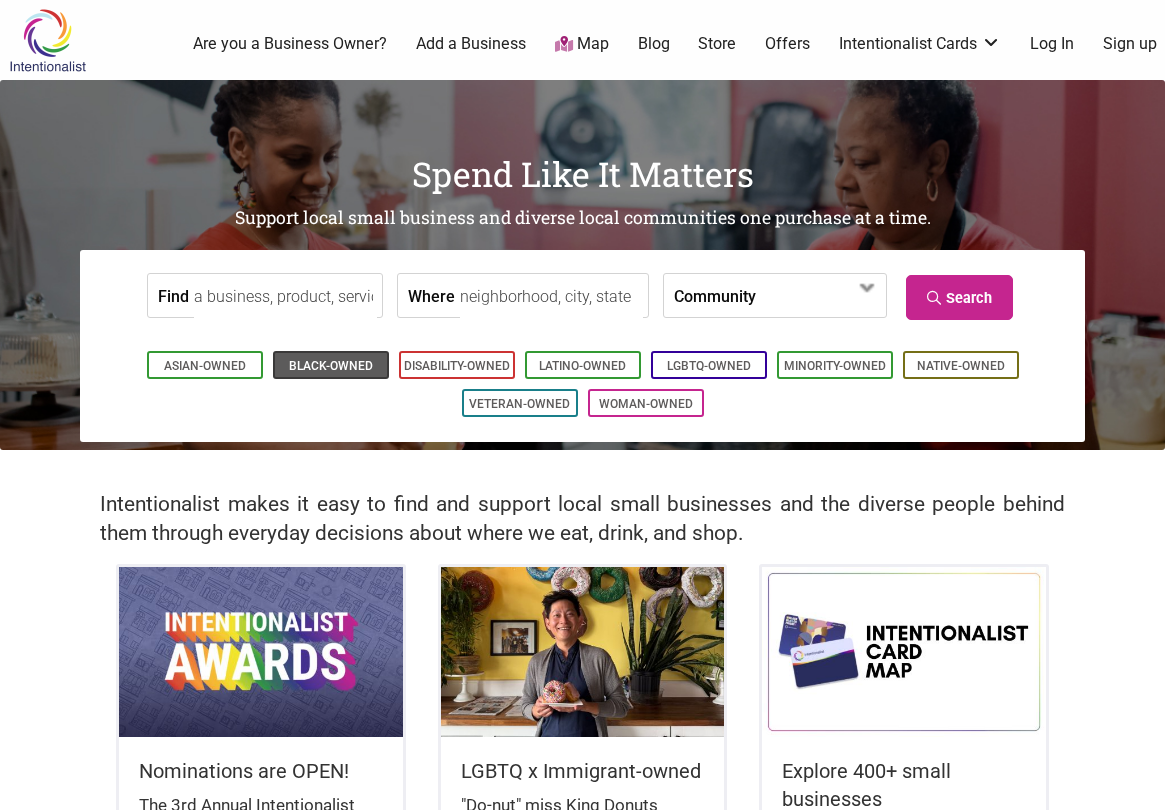 click on "Black-Owned" at bounding box center [331, 366] 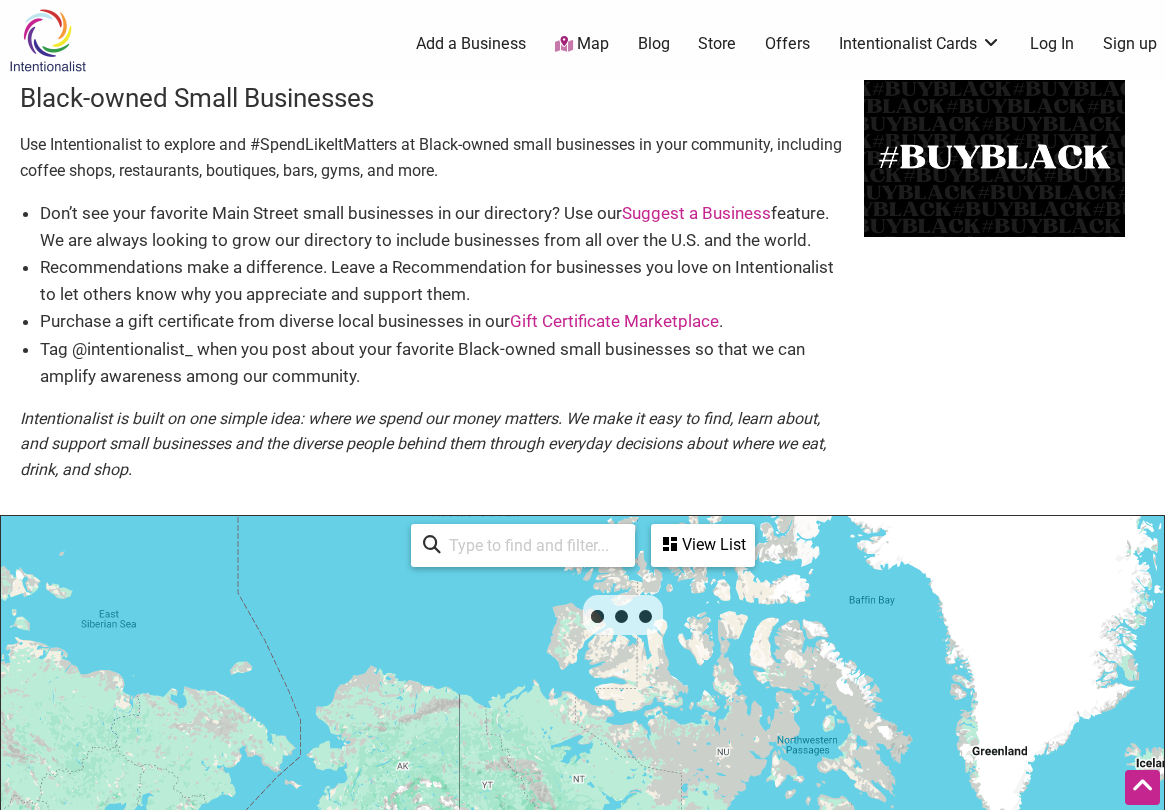 scroll, scrollTop: 500, scrollLeft: 0, axis: vertical 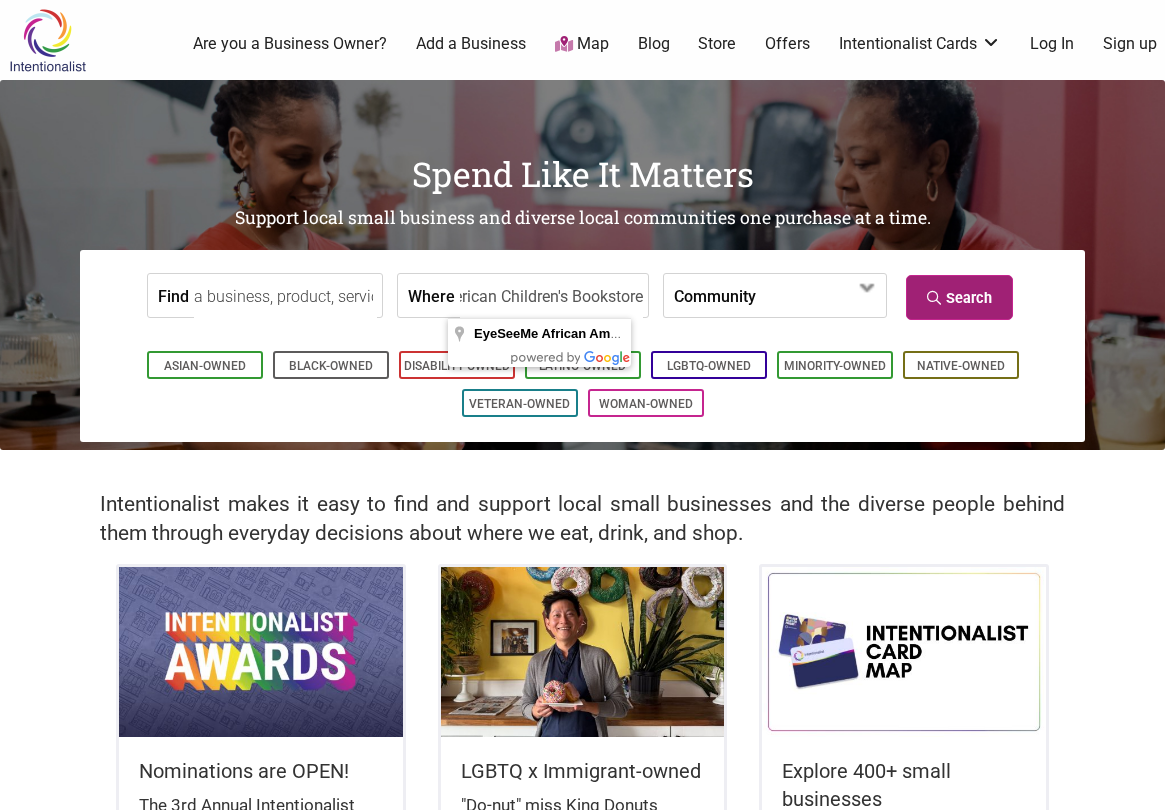 type on "EyeSeeMe African American Children's Bookstore" 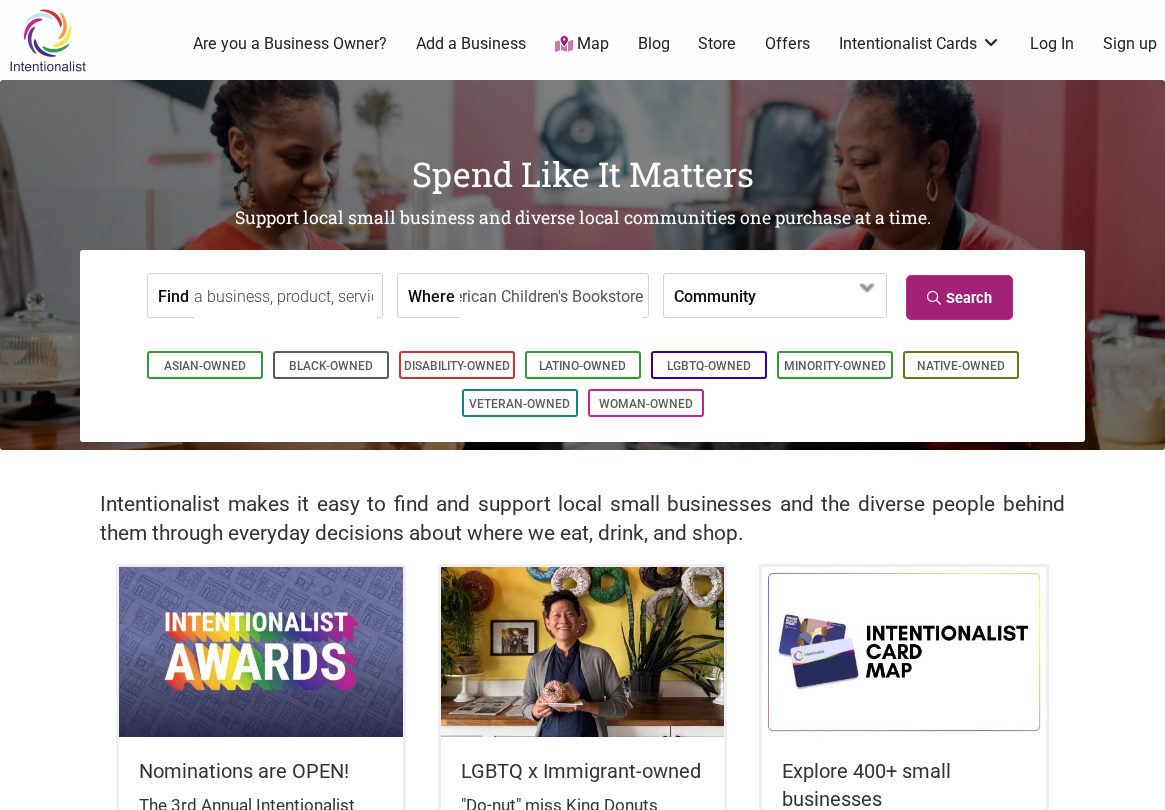 scroll, scrollTop: 0, scrollLeft: 0, axis: both 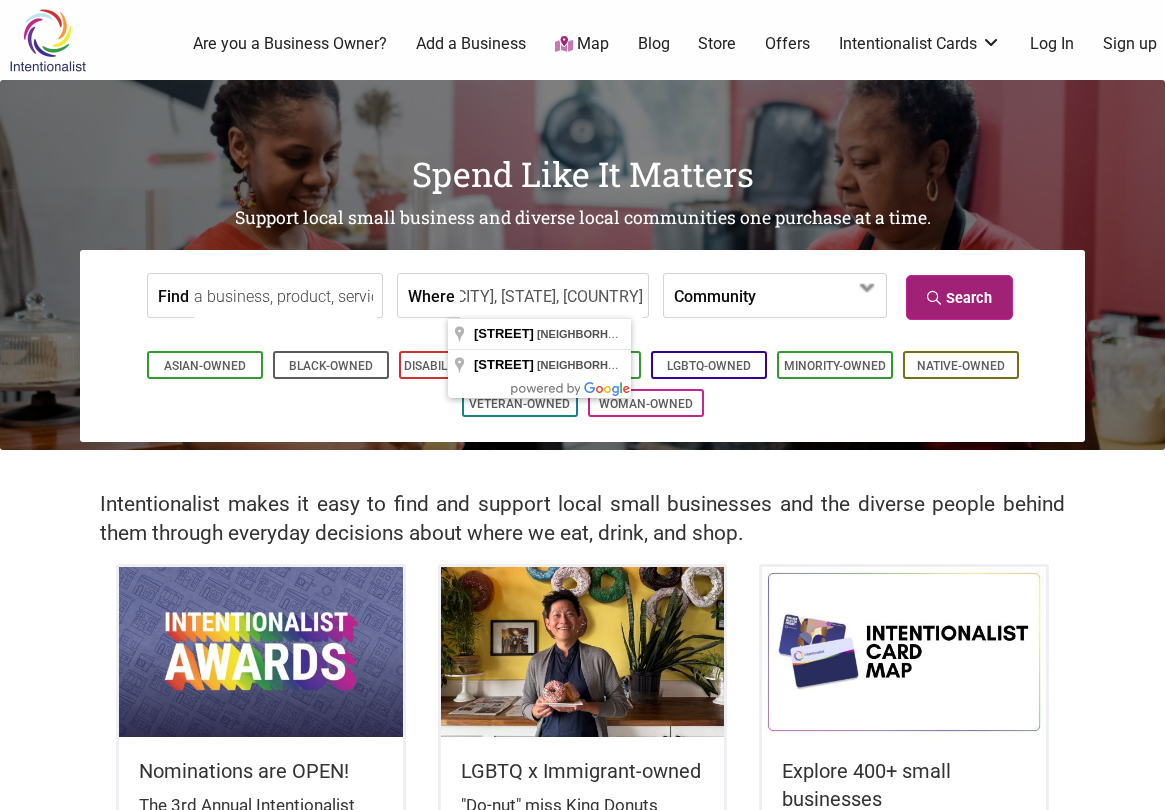 type on "Olive Boulevard, University City, MO, USA" 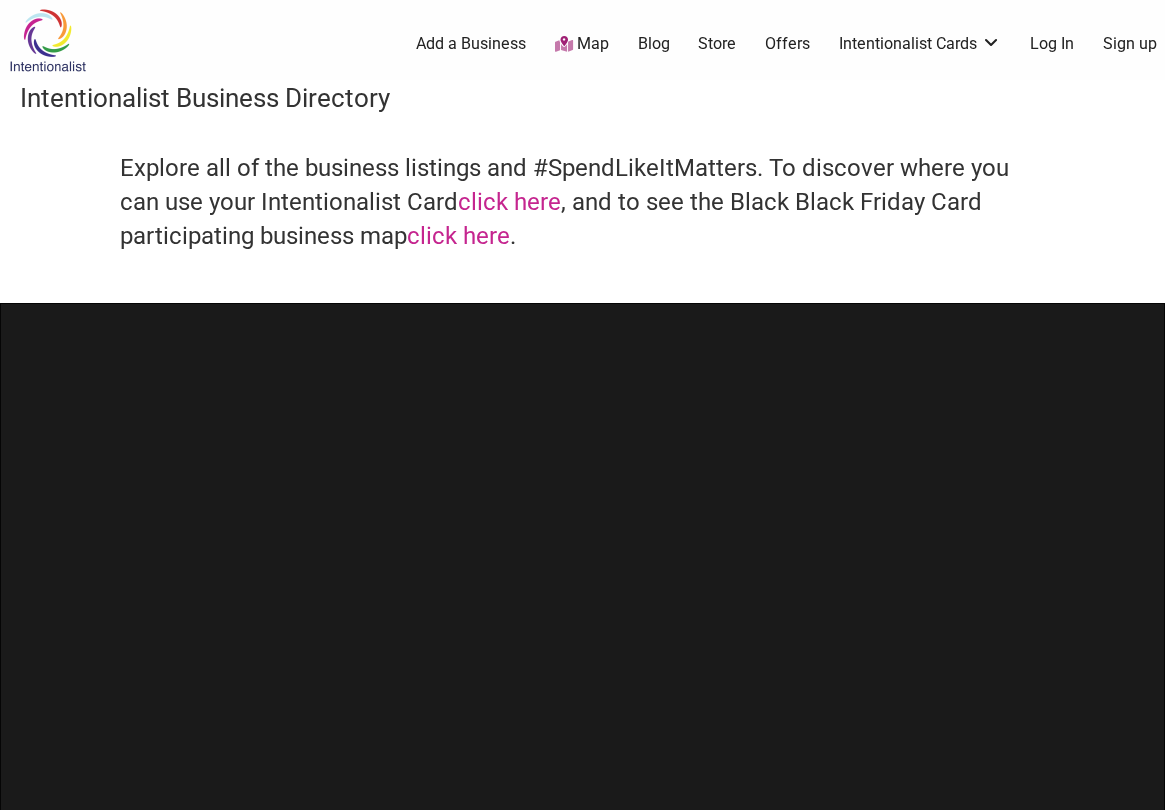 scroll, scrollTop: 0, scrollLeft: 0, axis: both 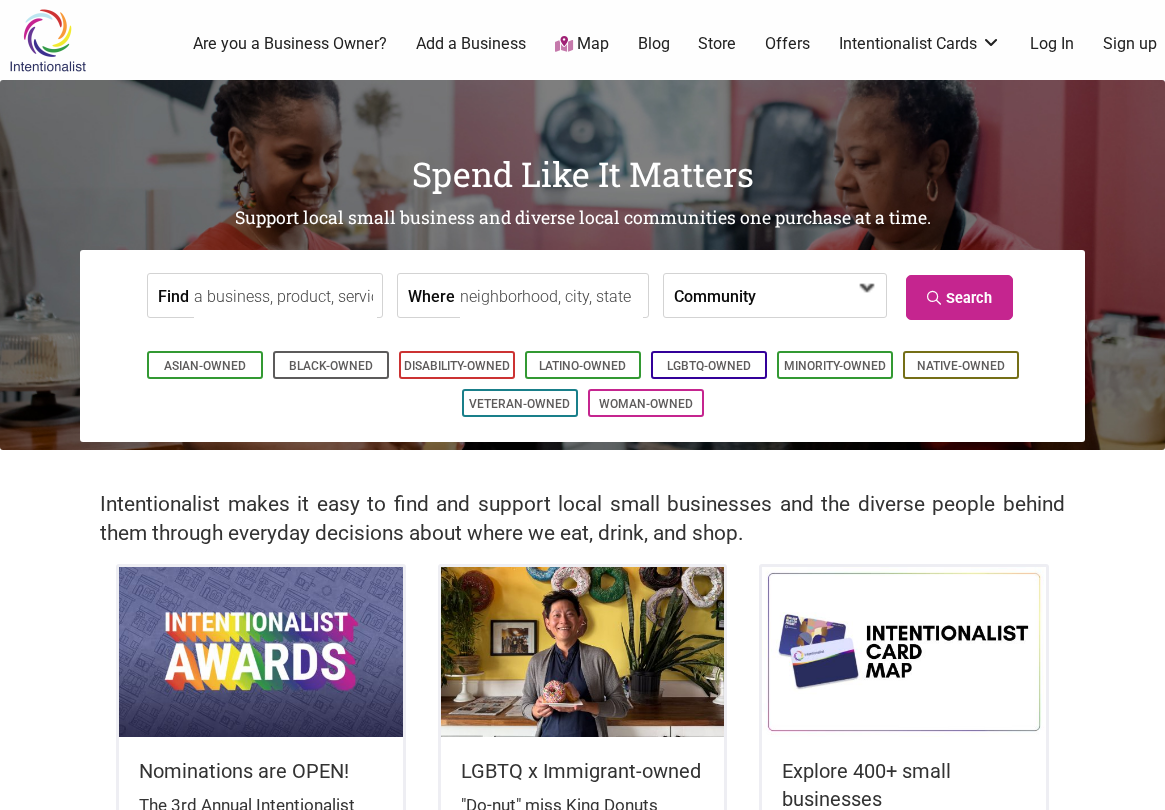 click at bounding box center [813, 297] 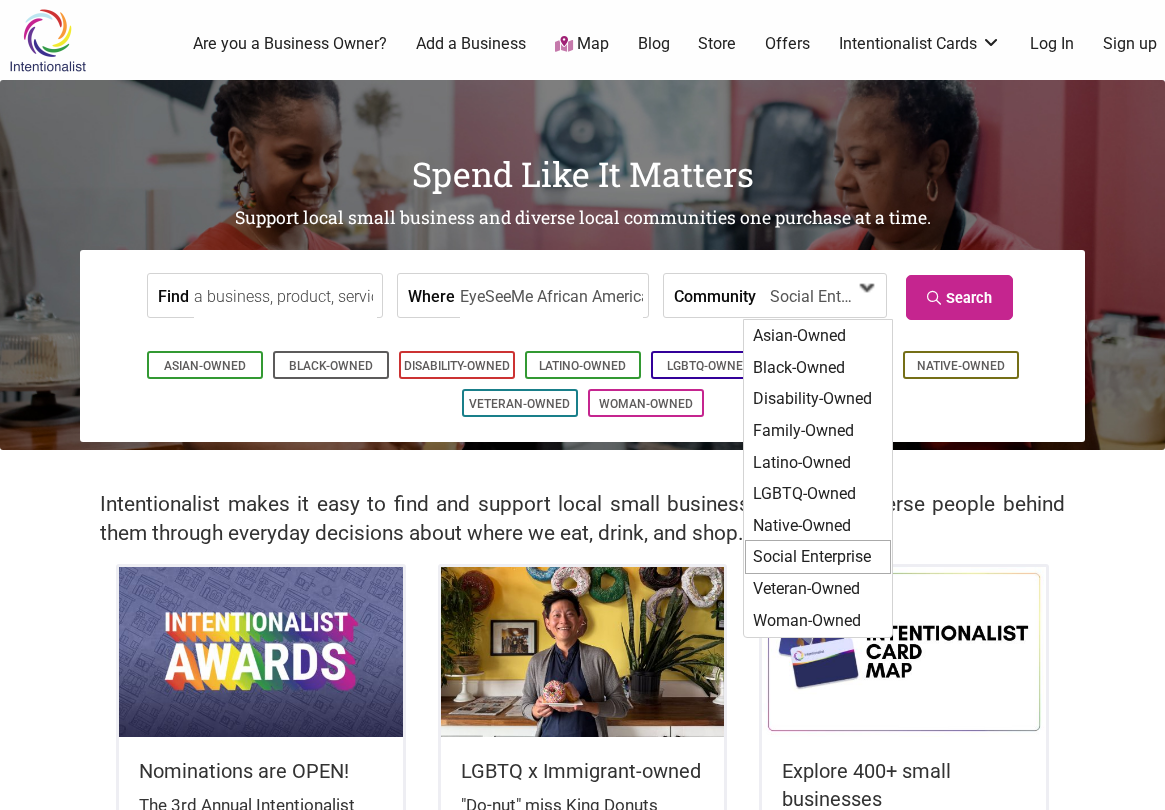 scroll, scrollTop: 0, scrollLeft: 166, axis: horizontal 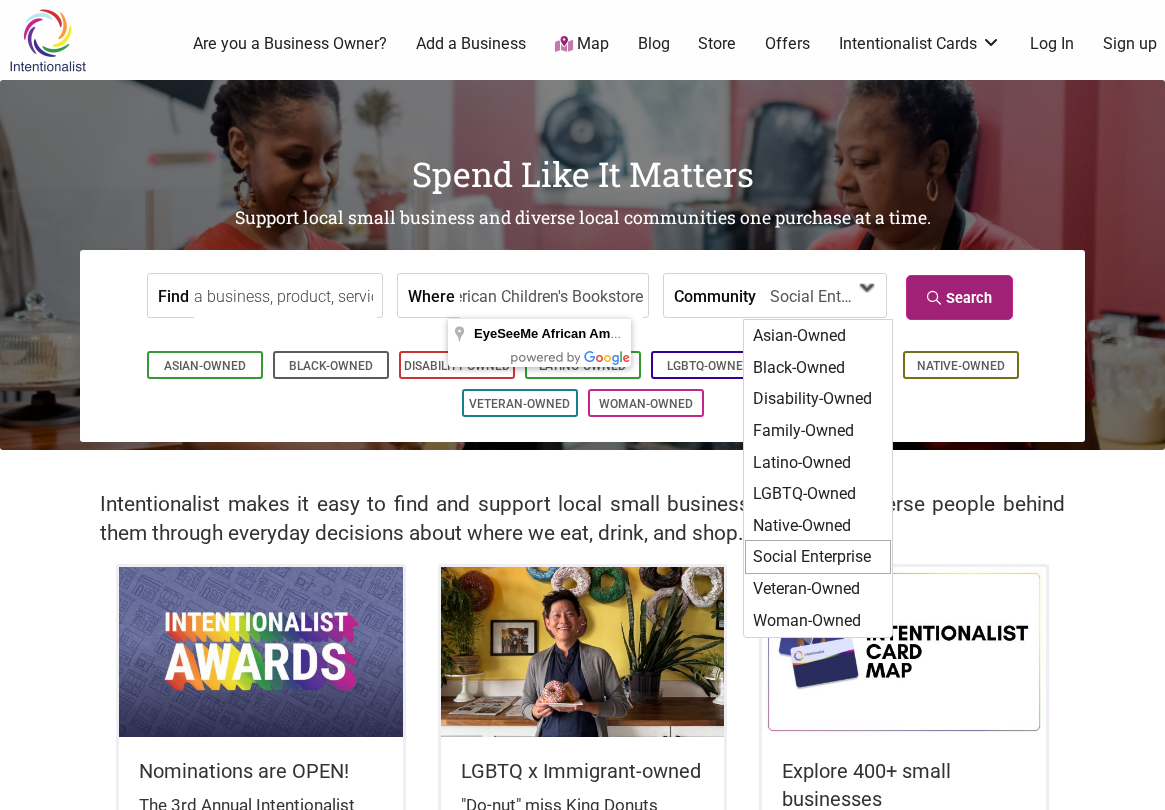 type on "EyeSeeMe African American Children's Bookstore" 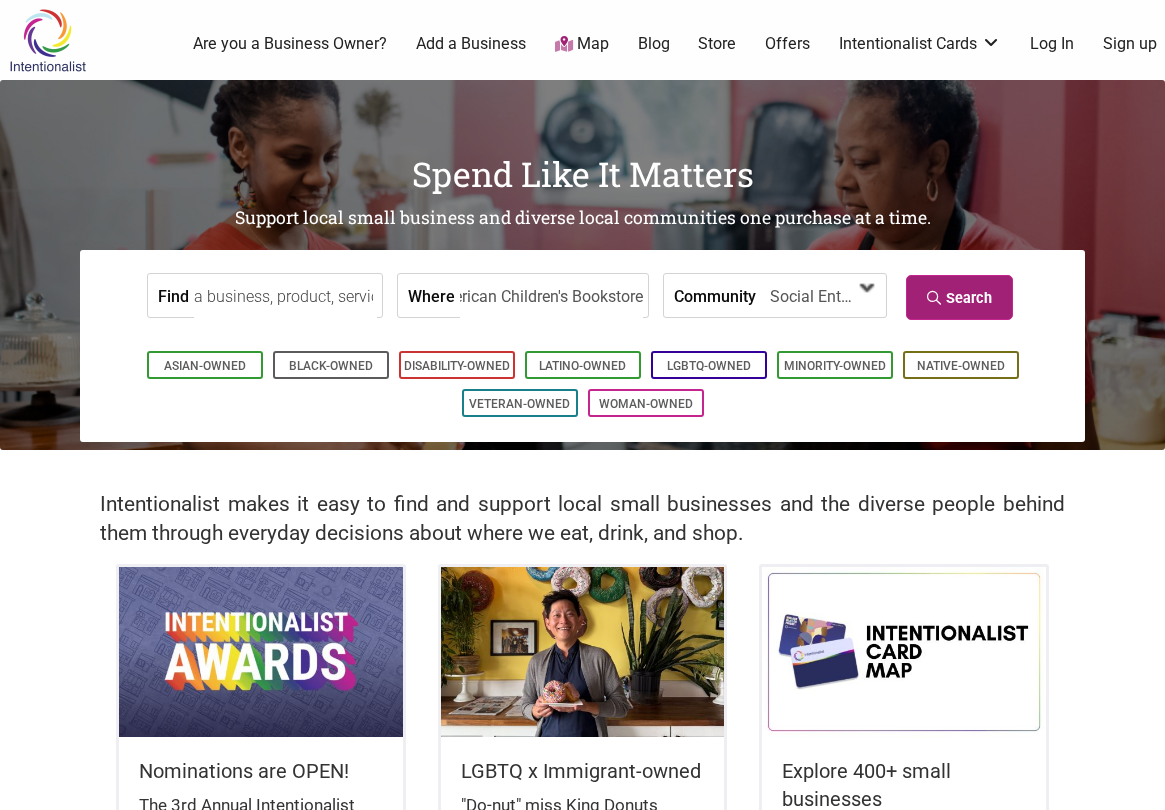 scroll, scrollTop: 0, scrollLeft: 0, axis: both 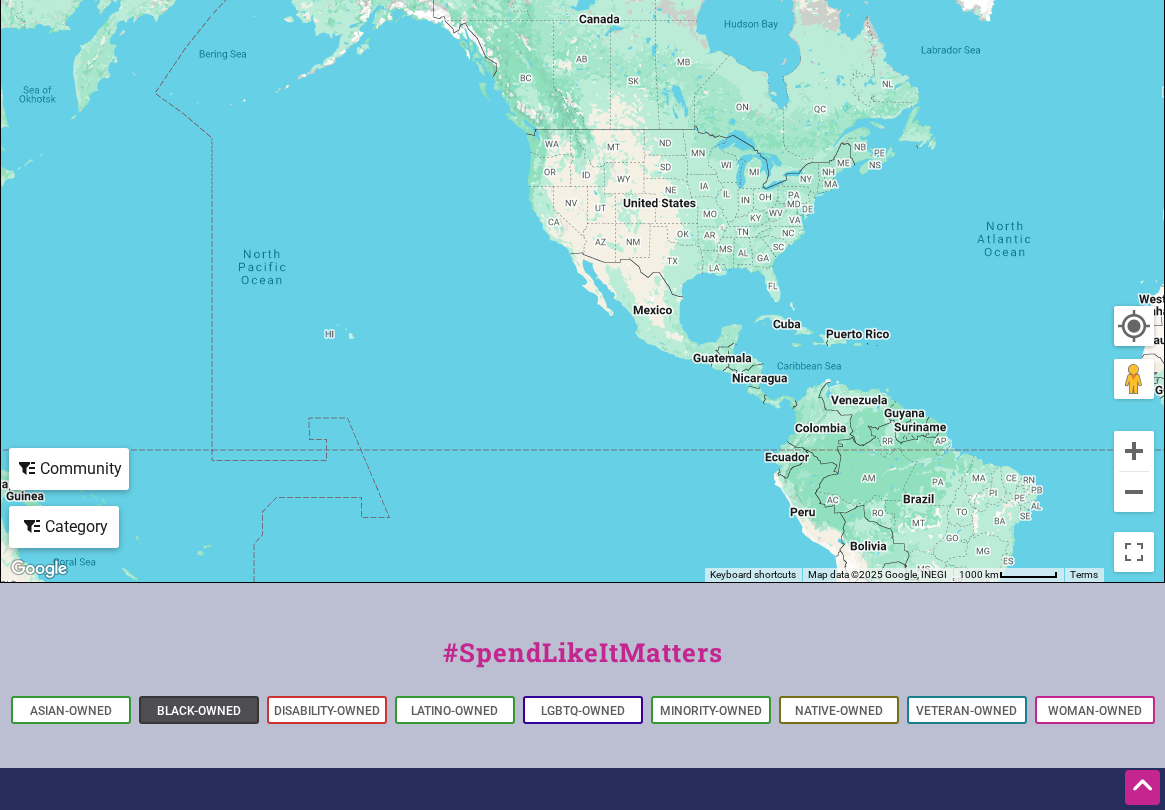 click on "Black-Owned" at bounding box center (199, 711) 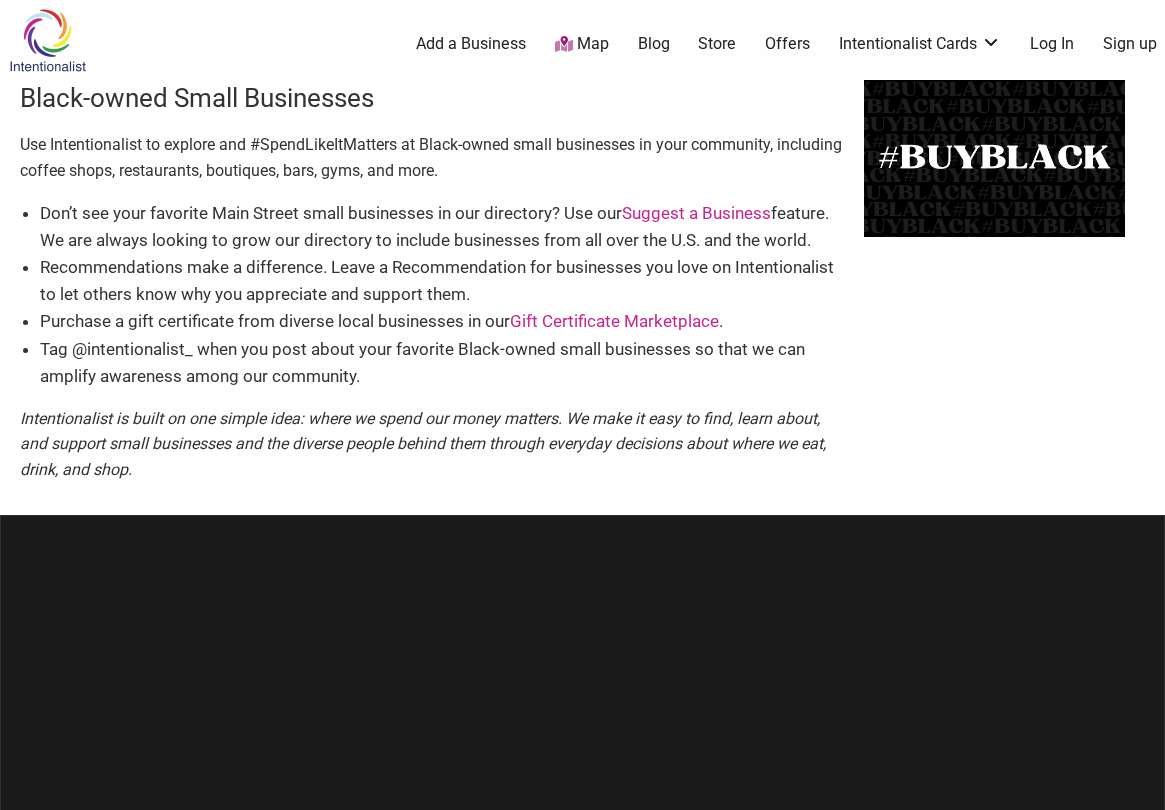 scroll, scrollTop: 0, scrollLeft: 0, axis: both 